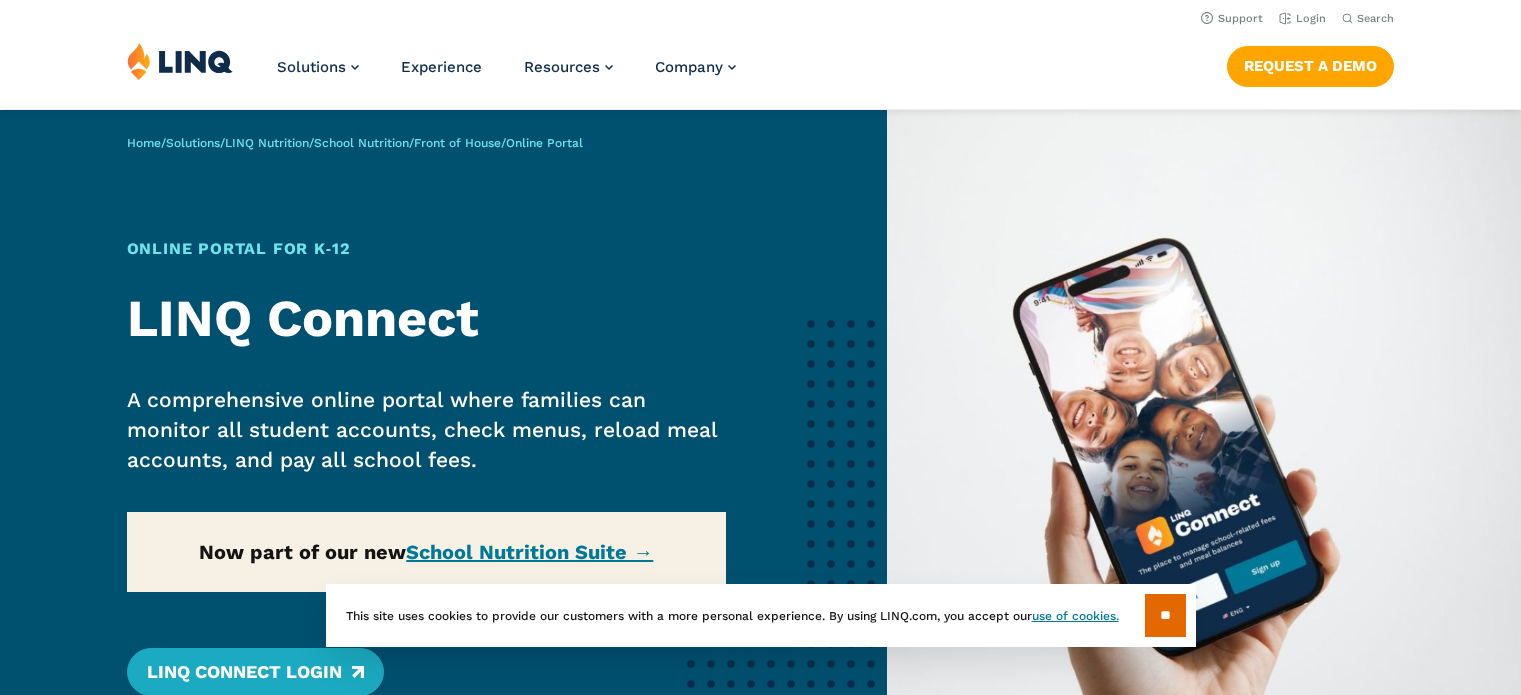 scroll, scrollTop: 0, scrollLeft: 0, axis: both 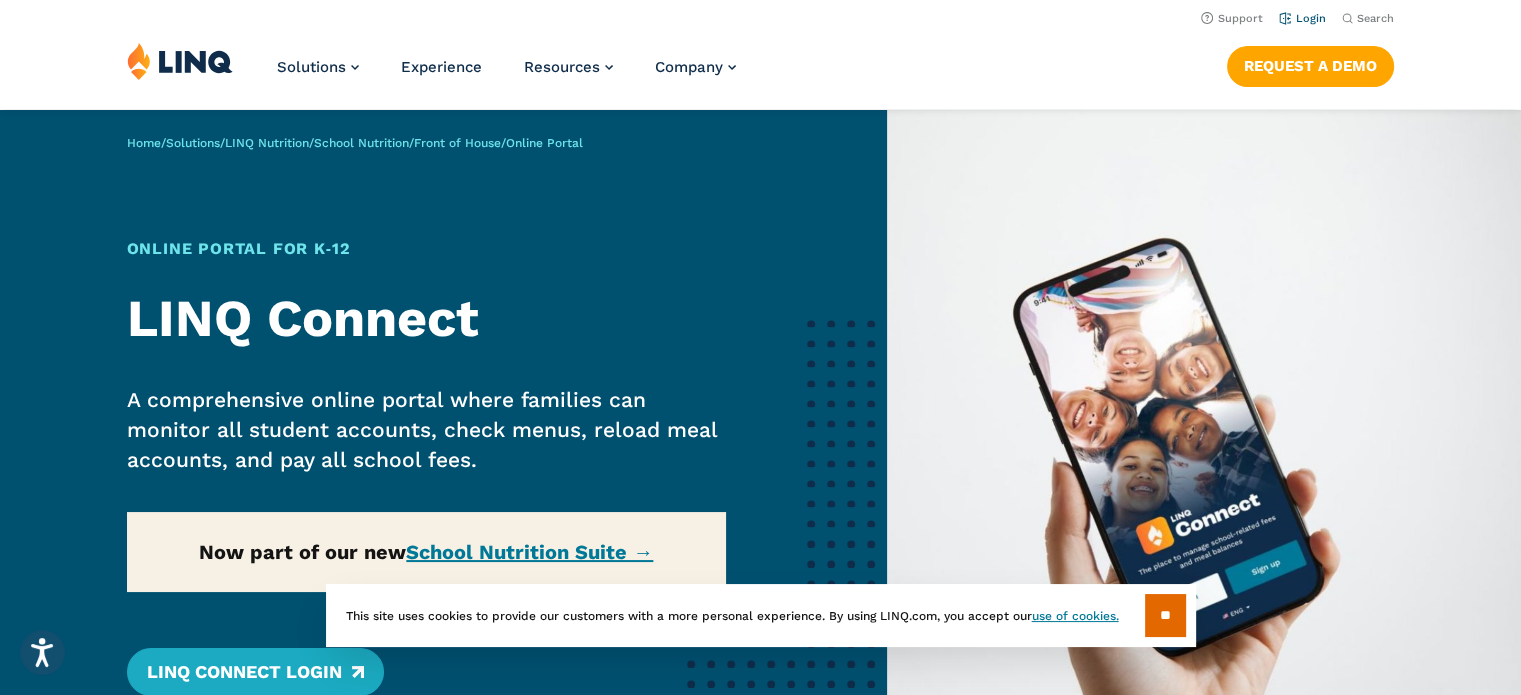 click on "Login" at bounding box center [1302, 18] 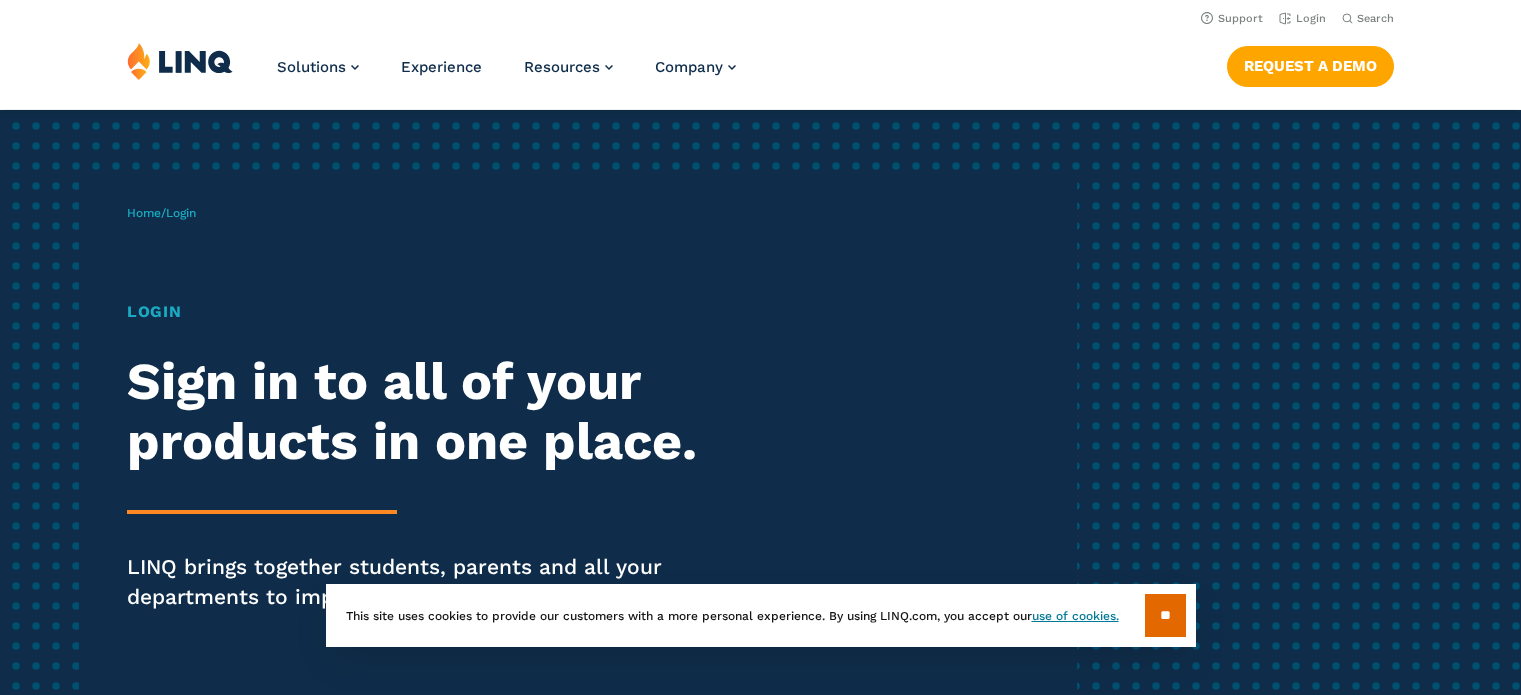 scroll, scrollTop: 0, scrollLeft: 0, axis: both 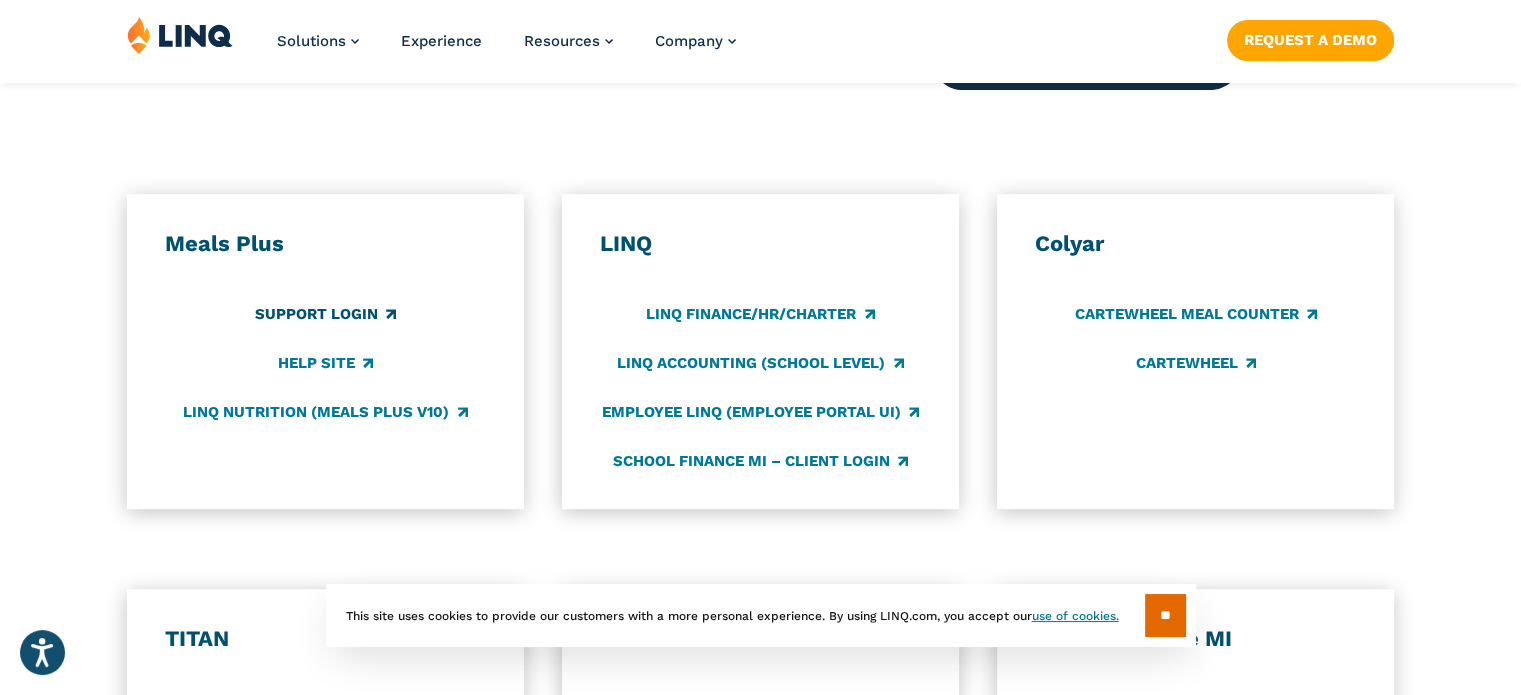 click on "Support Login" at bounding box center [325, 314] 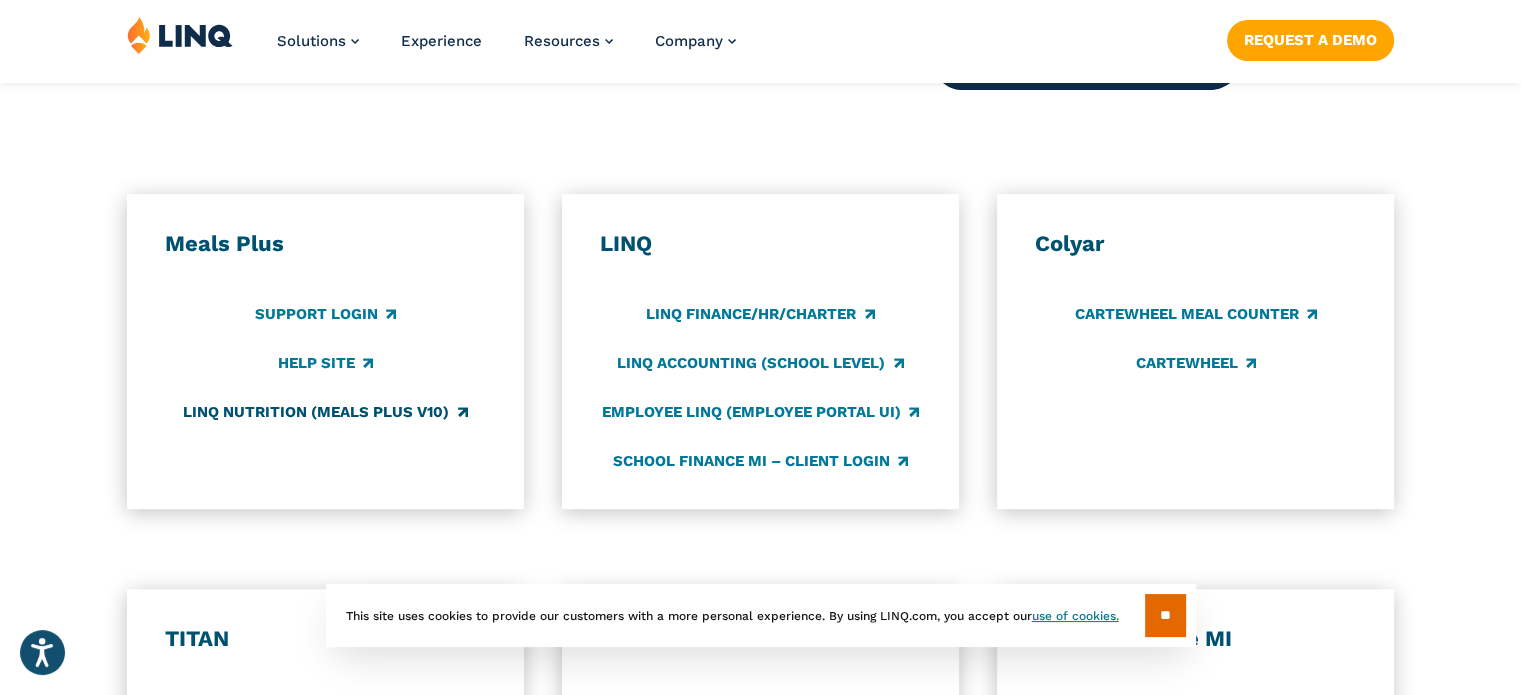 click on "LINQ Nutrition (Meals Plus v10)" at bounding box center [325, 412] 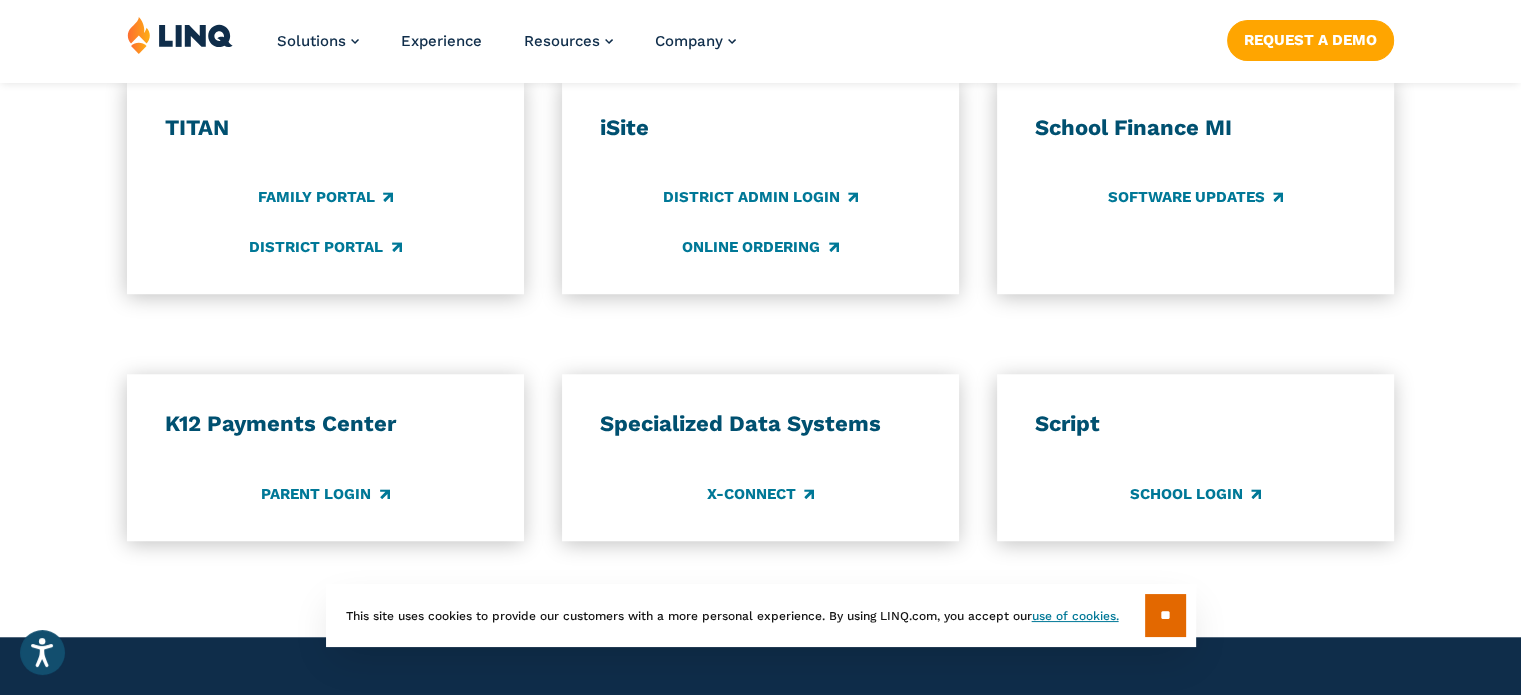scroll, scrollTop: 1526, scrollLeft: 0, axis: vertical 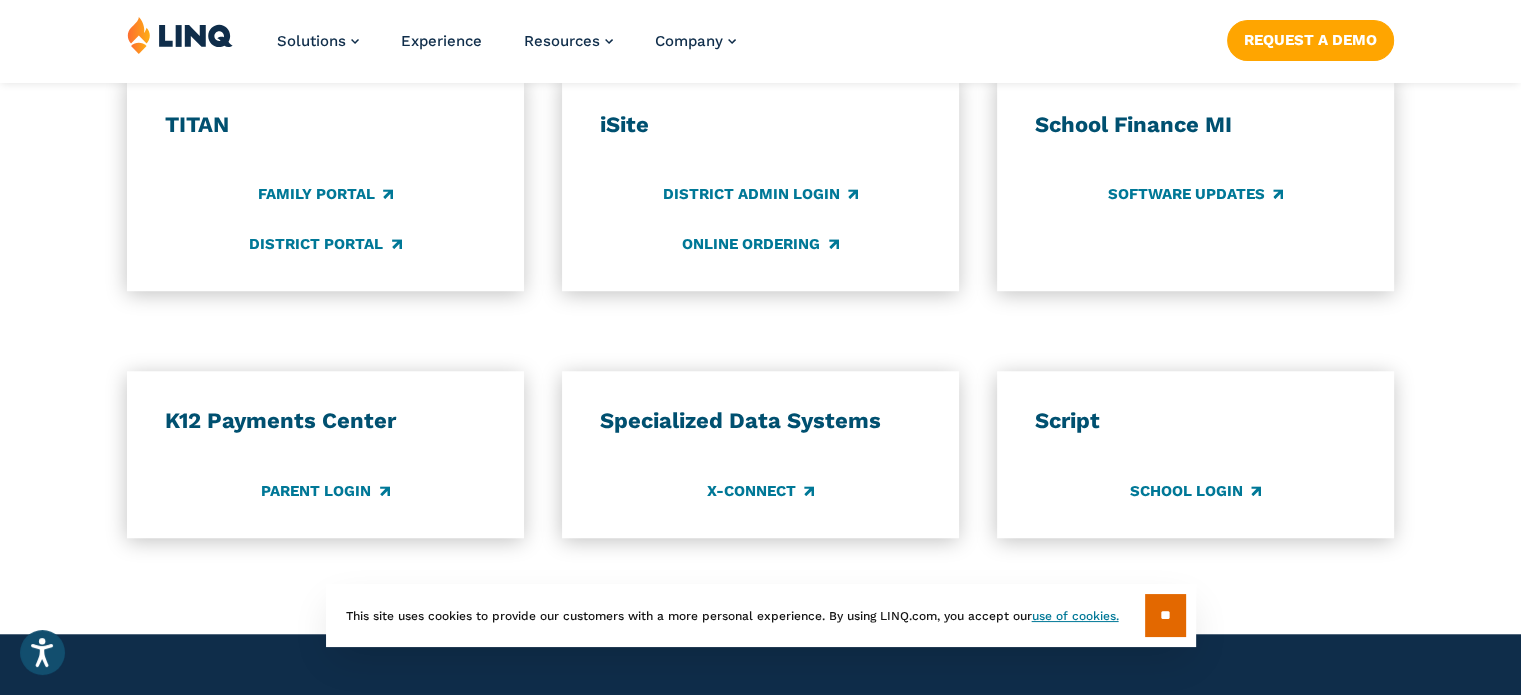 click on "TITAN
Family Portal
District Portal" at bounding box center [325, 183] 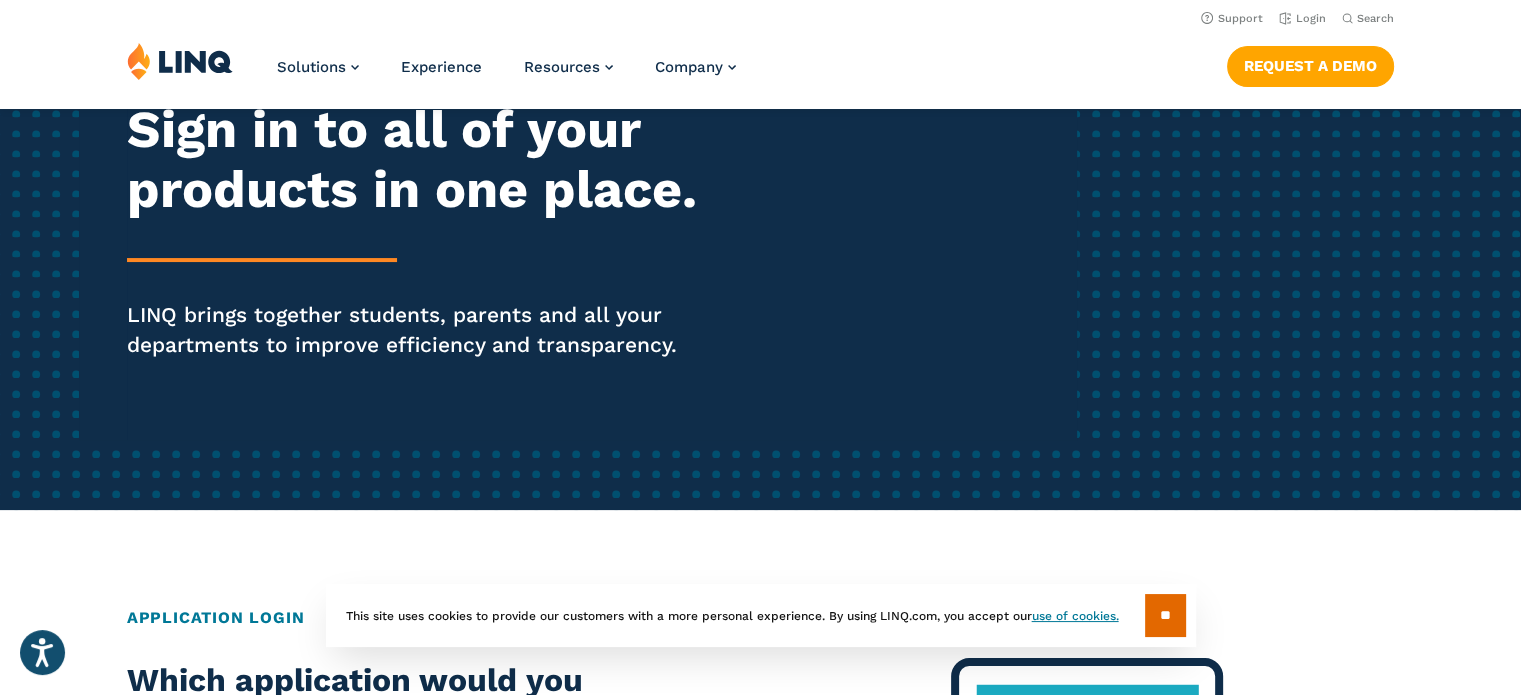 scroll, scrollTop: 0, scrollLeft: 0, axis: both 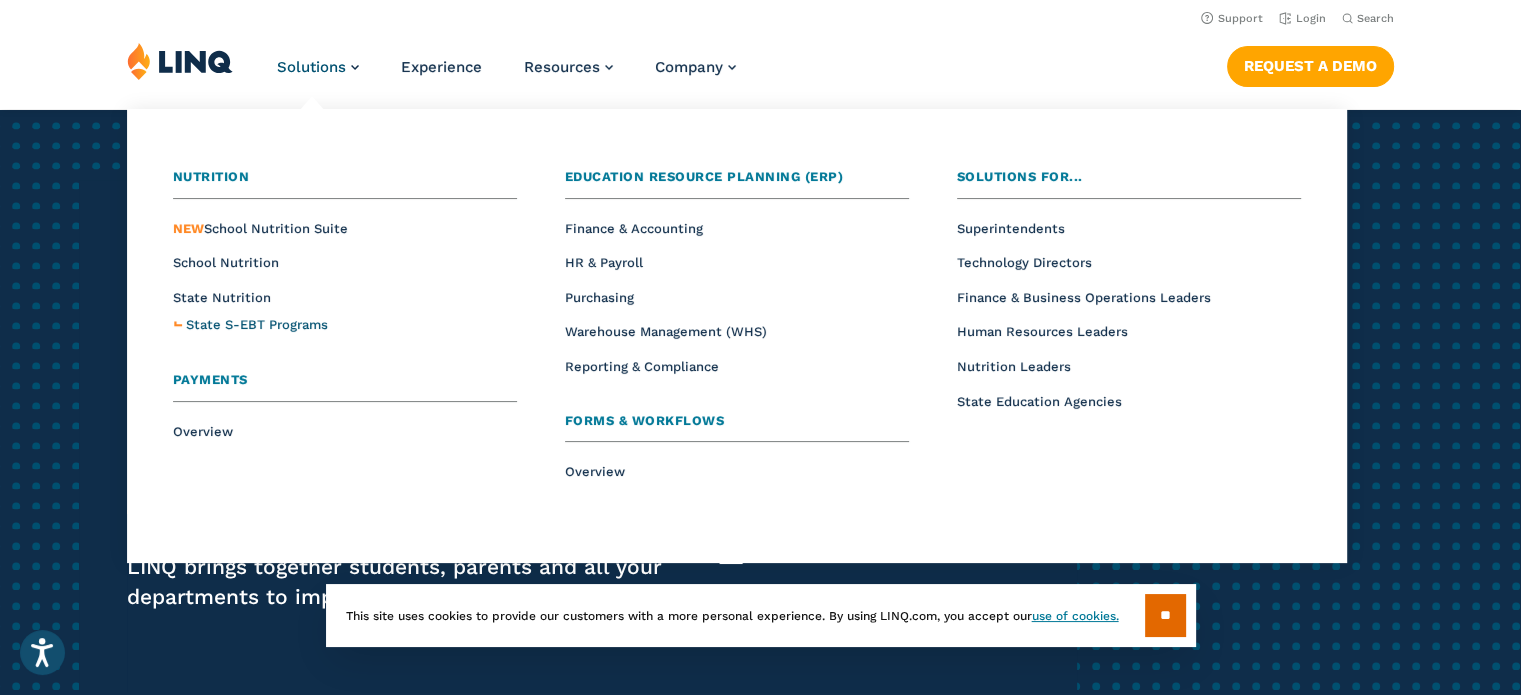 click on "State S-EBT Programs" at bounding box center (257, 324) 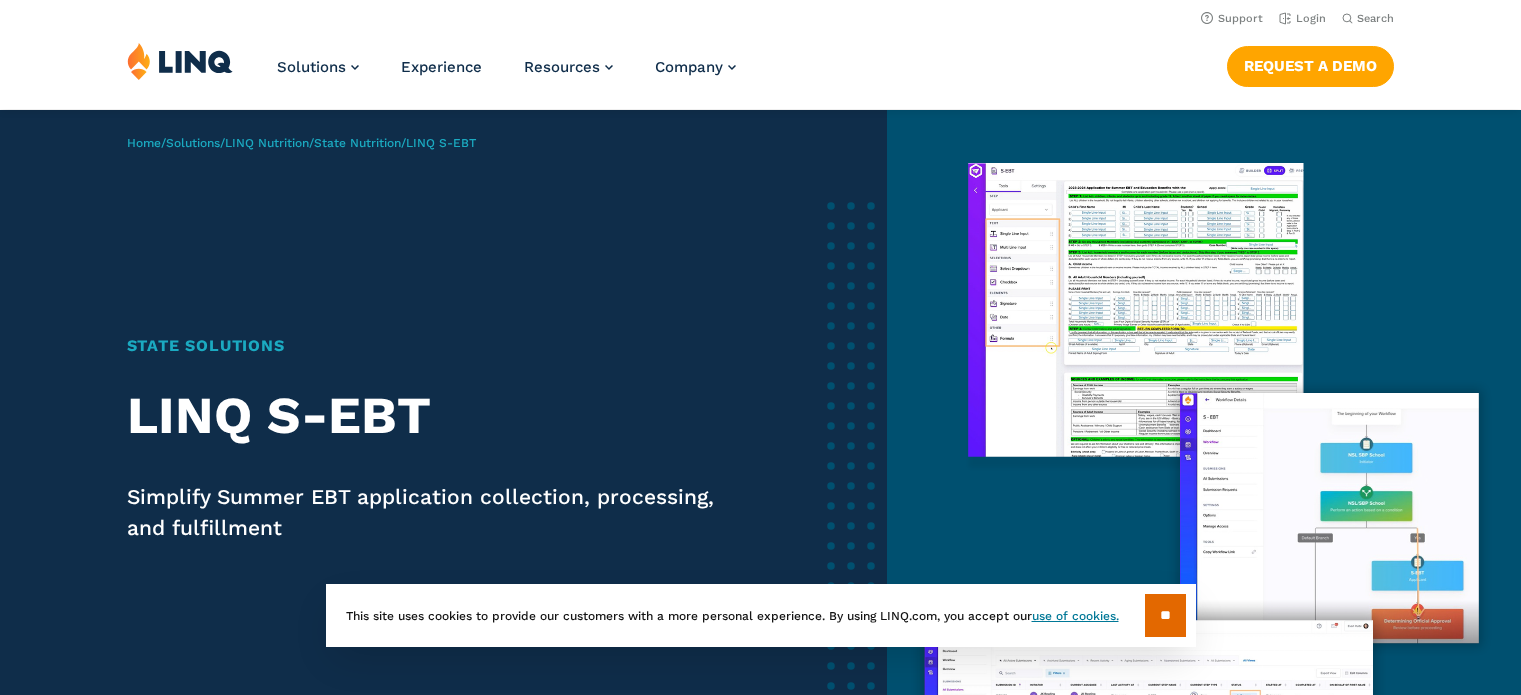 scroll, scrollTop: 0, scrollLeft: 0, axis: both 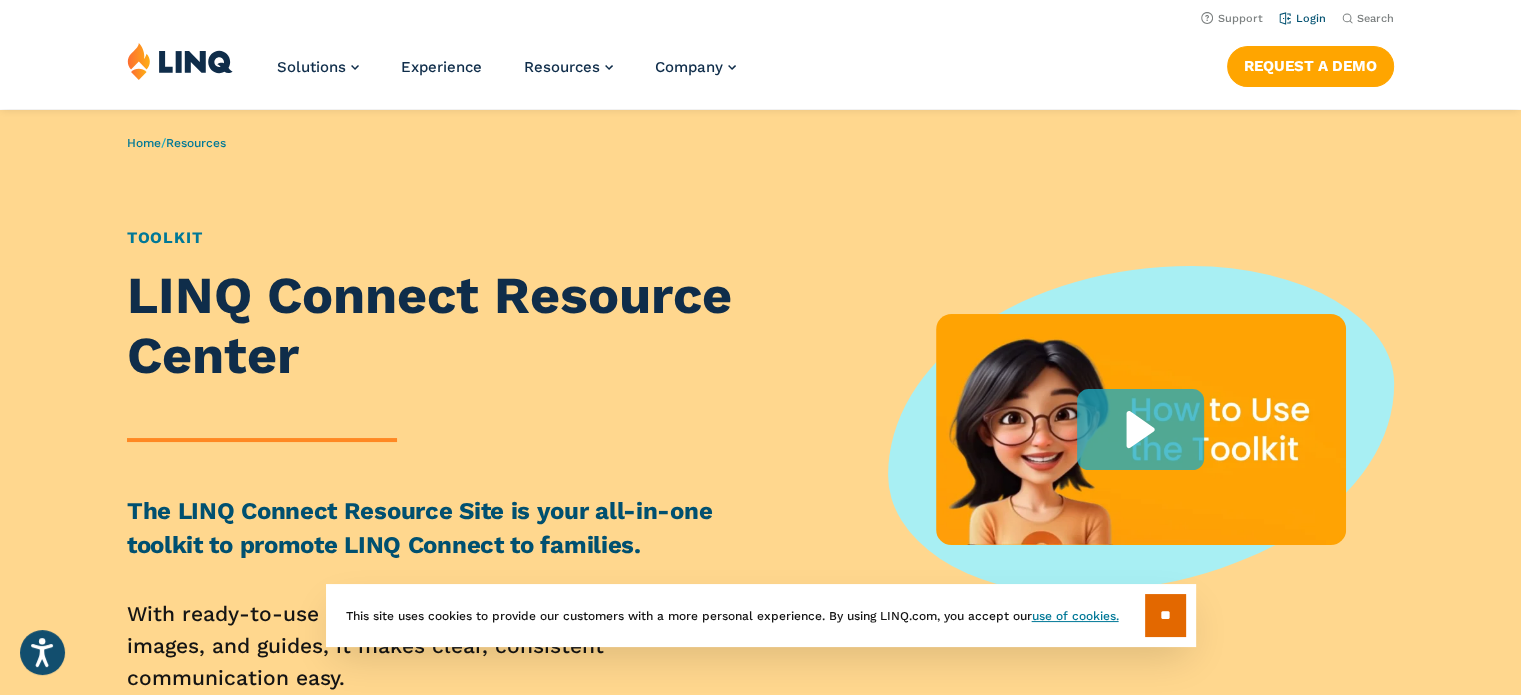 click on "Login" at bounding box center (1302, 18) 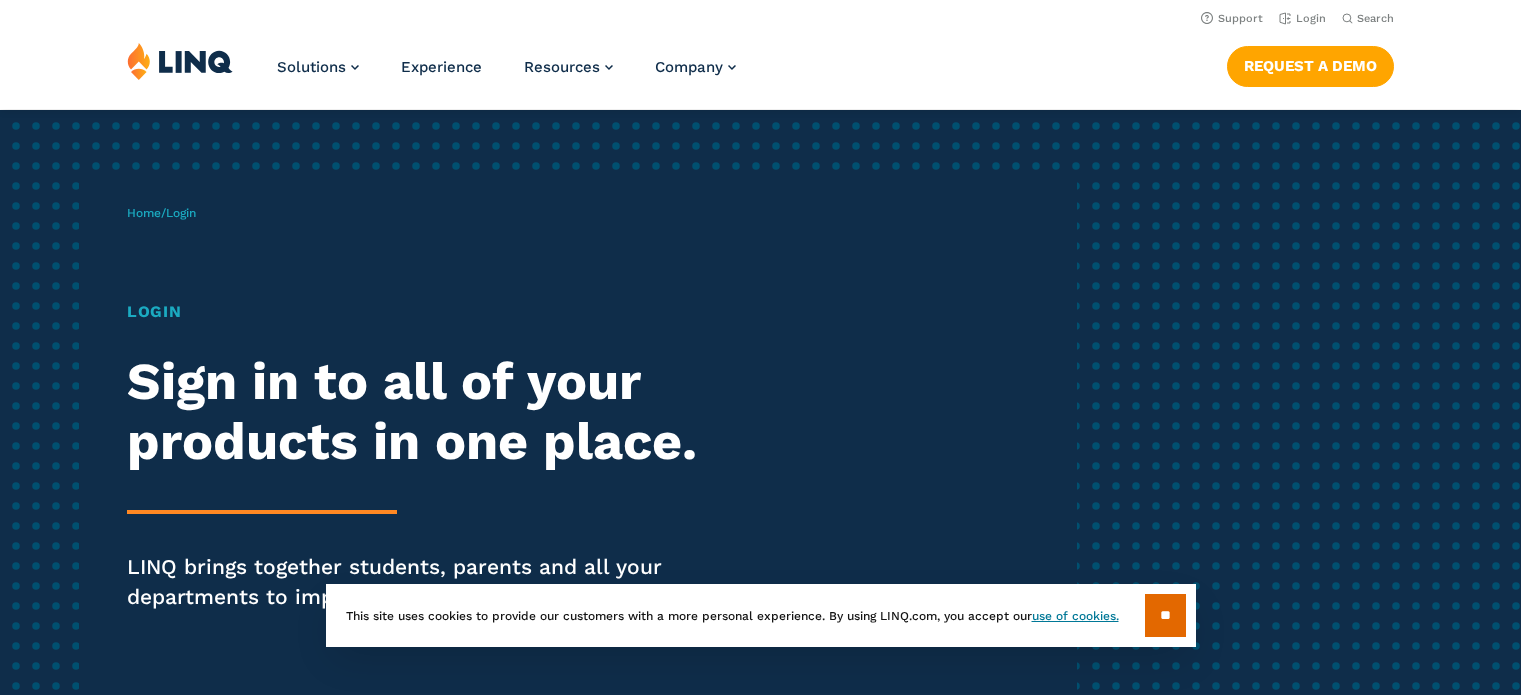 scroll, scrollTop: 0, scrollLeft: 0, axis: both 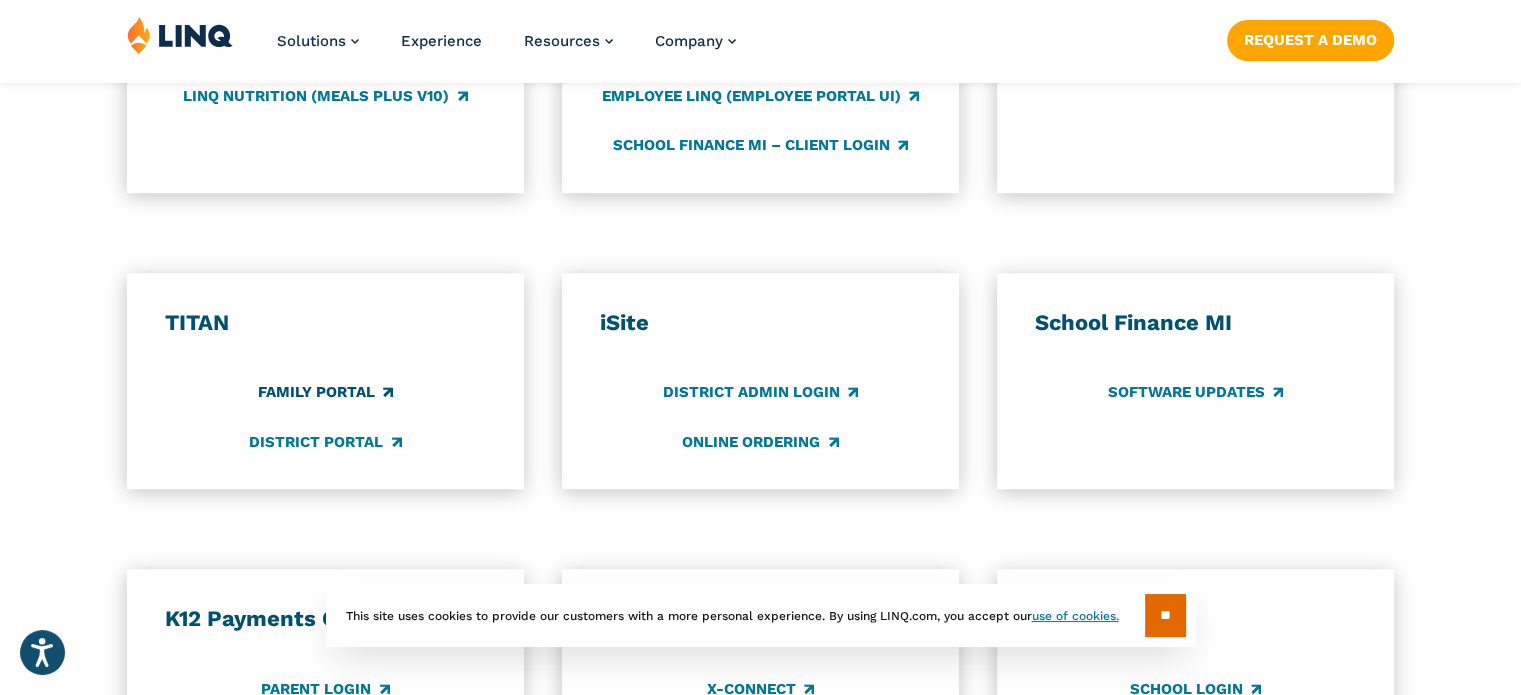 click on "Family Portal" at bounding box center [325, 393] 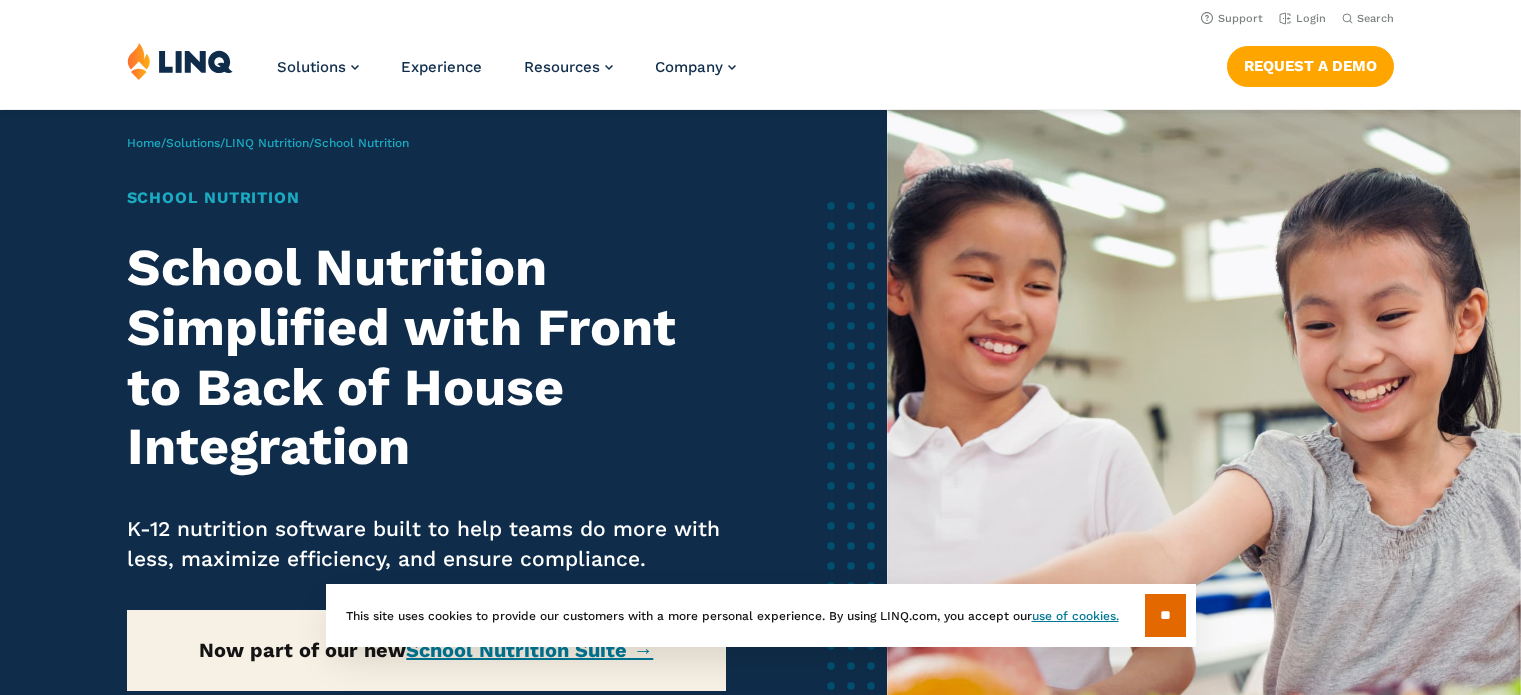 scroll, scrollTop: 0, scrollLeft: 0, axis: both 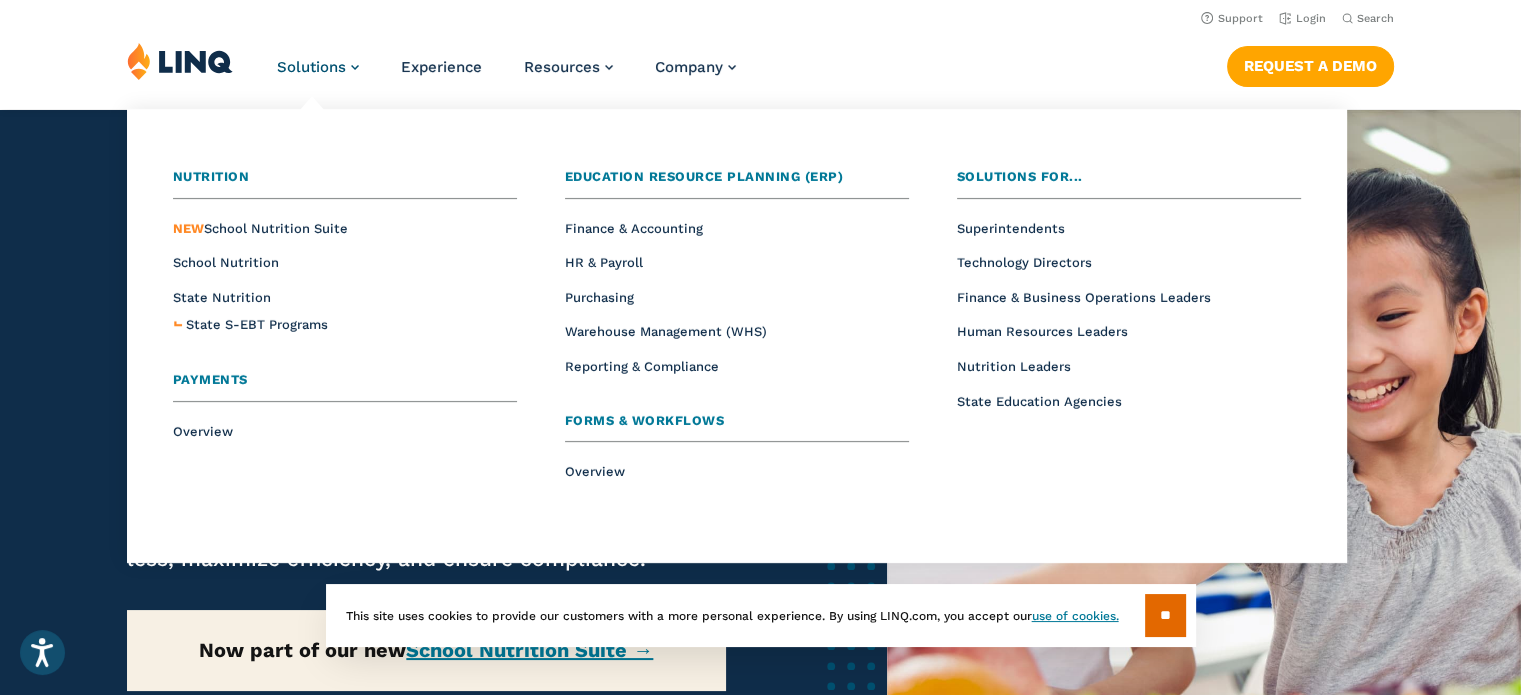 click on "Solutions" at bounding box center (311, 67) 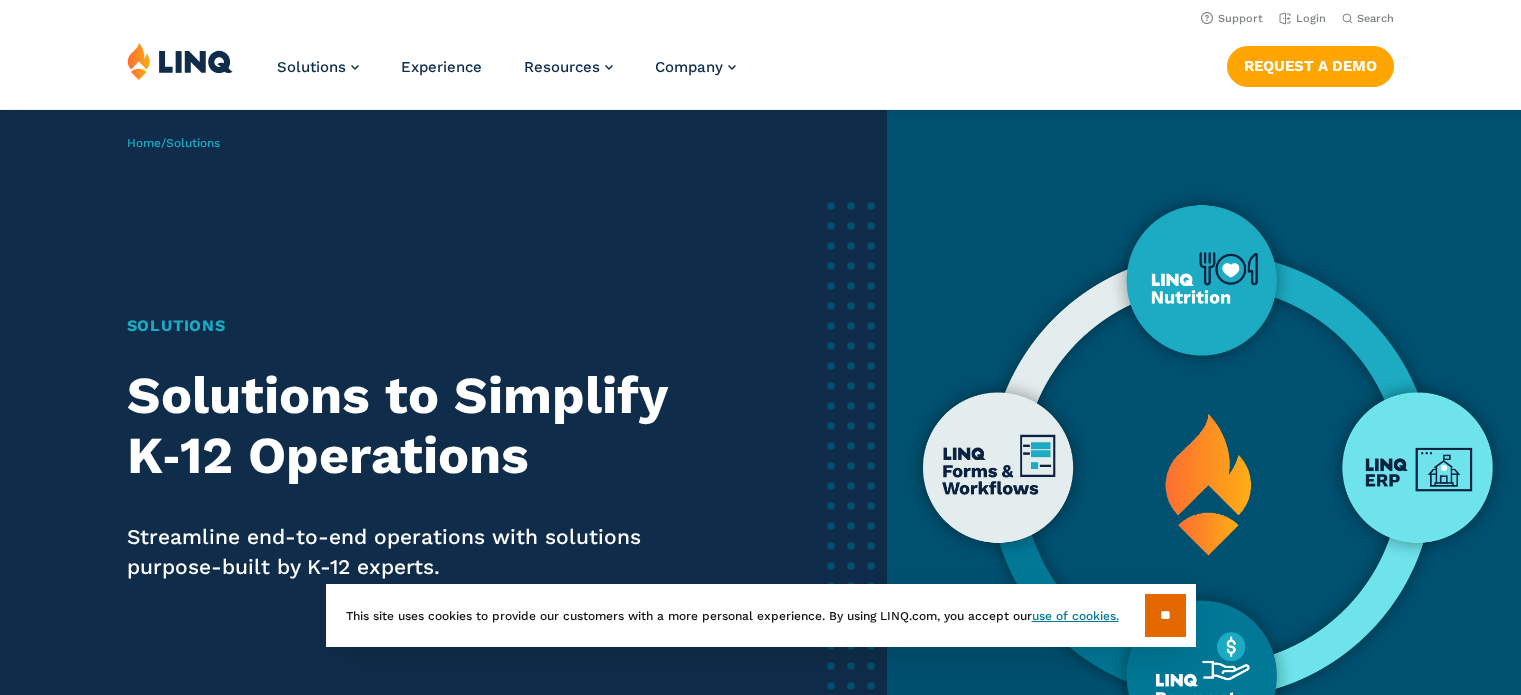 scroll, scrollTop: 0, scrollLeft: 0, axis: both 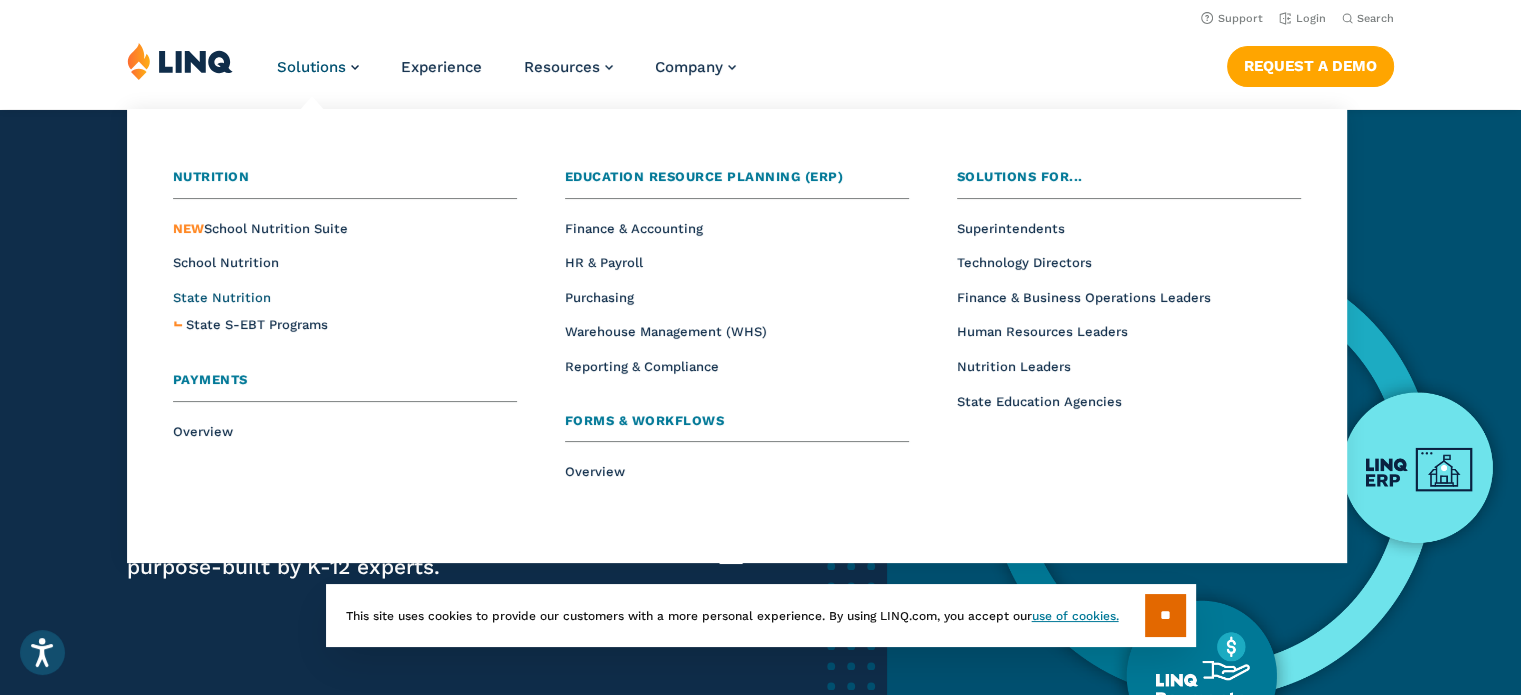 click on "State Nutrition" at bounding box center (222, 297) 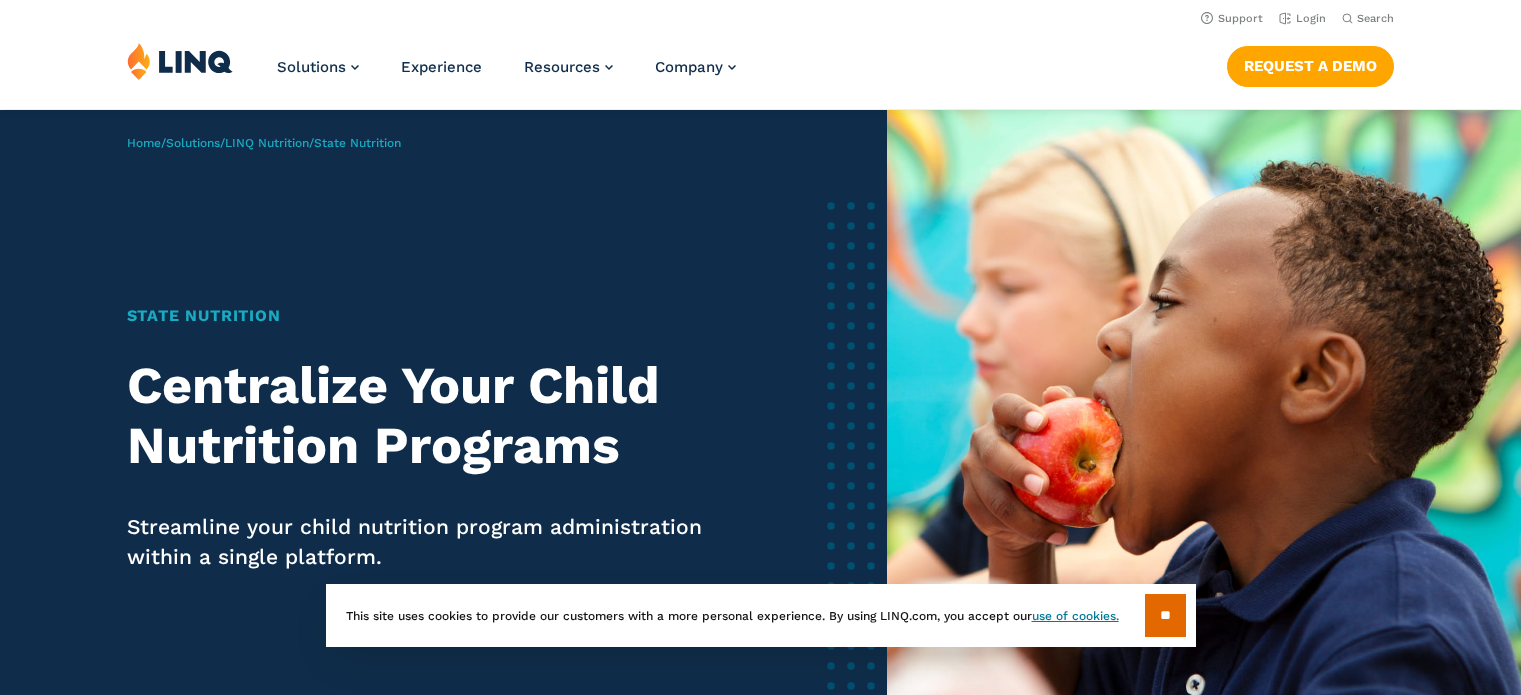 scroll, scrollTop: 0, scrollLeft: 0, axis: both 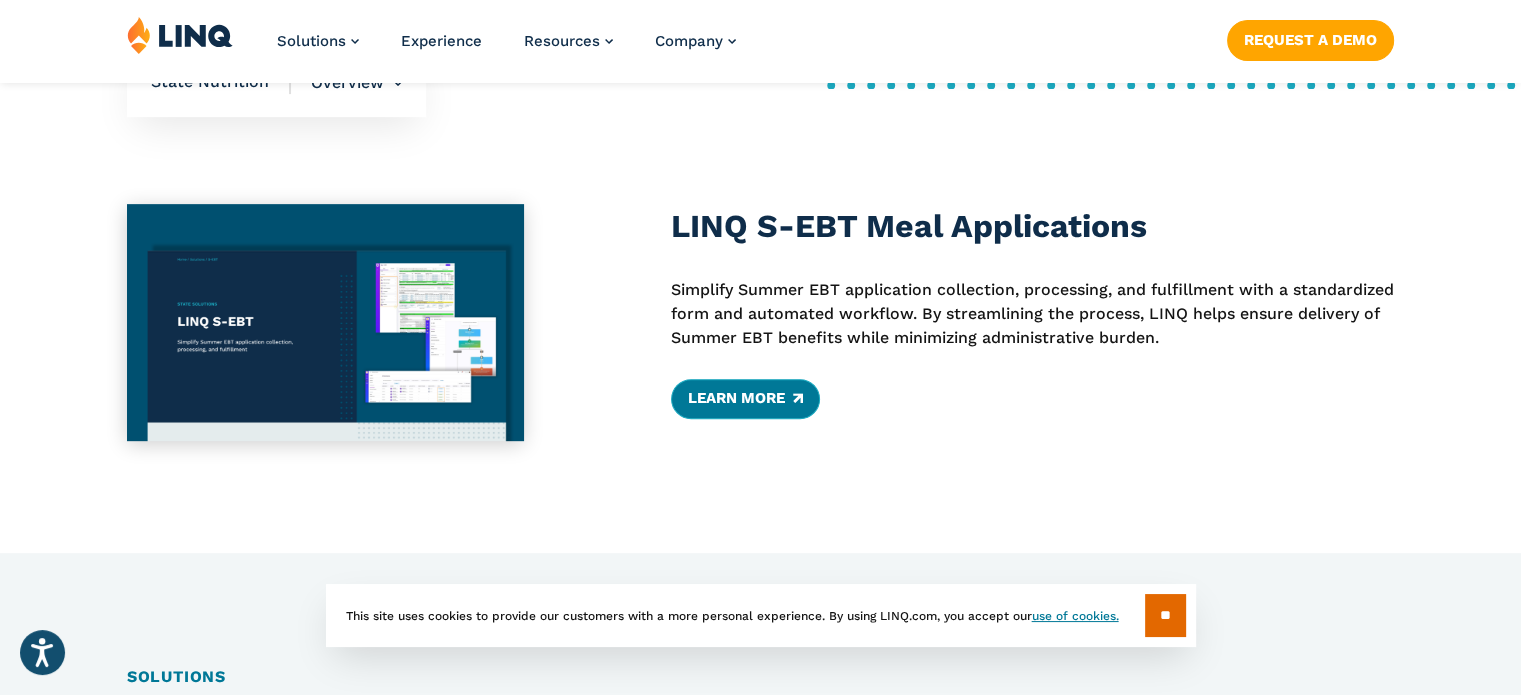 click on "Learn More" at bounding box center [745, 399] 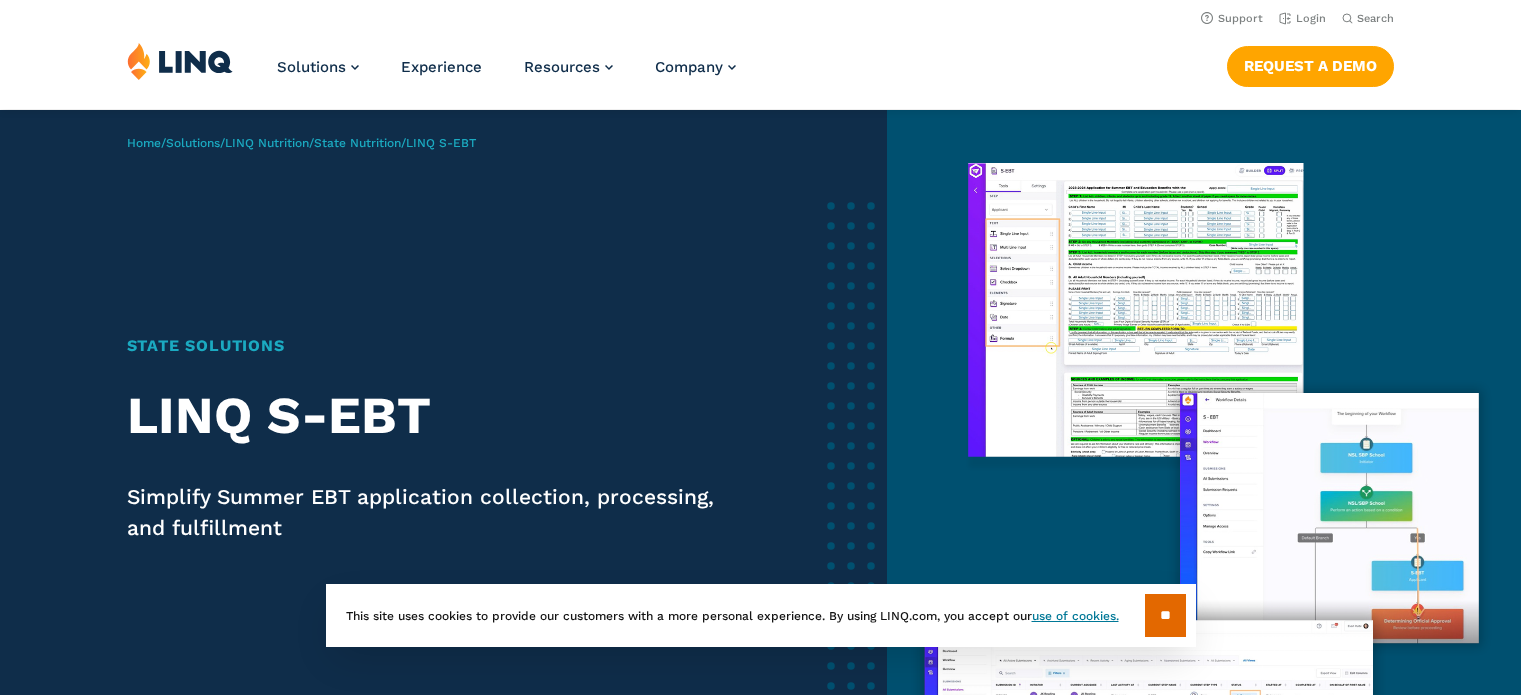 scroll, scrollTop: 0, scrollLeft: 0, axis: both 